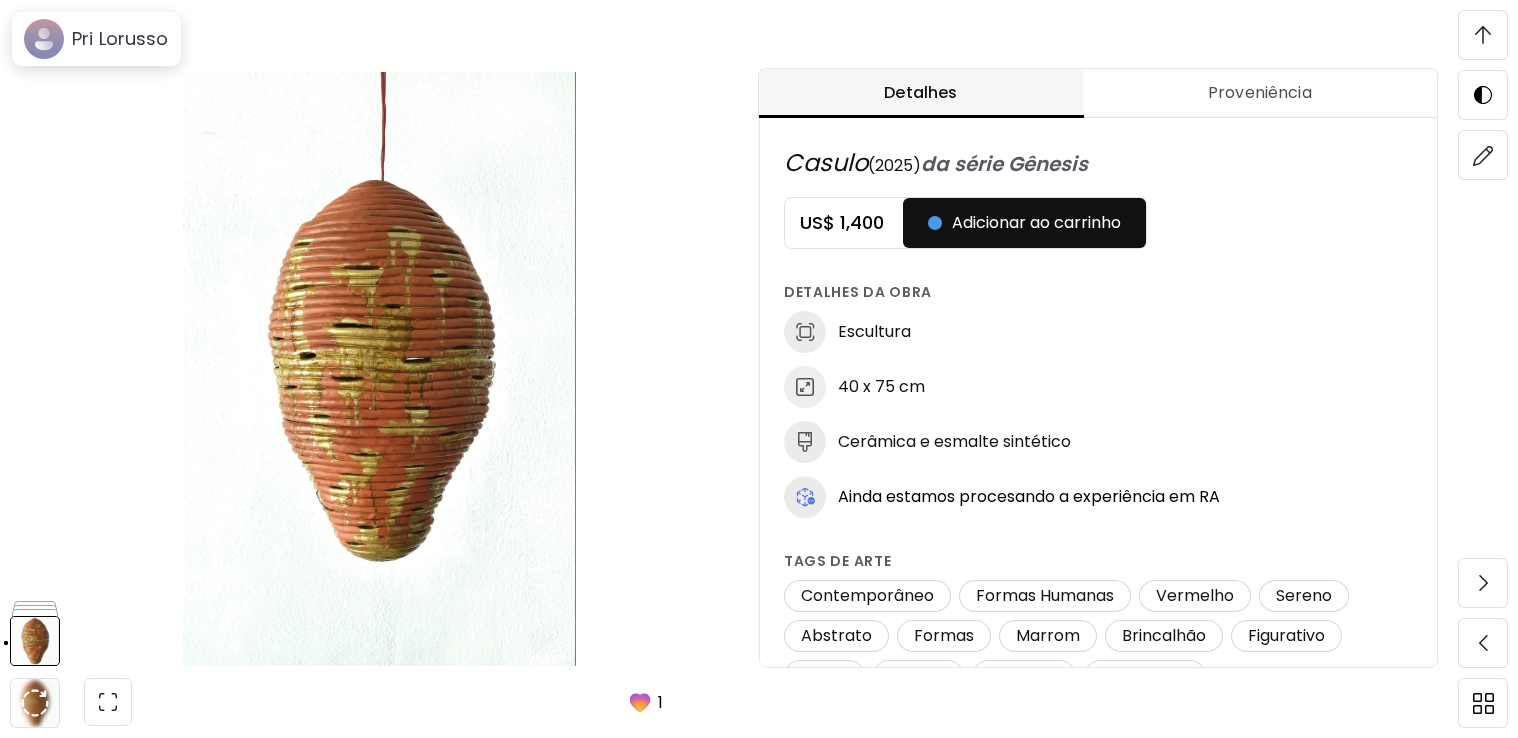 scroll, scrollTop: 1048, scrollLeft: 0, axis: vertical 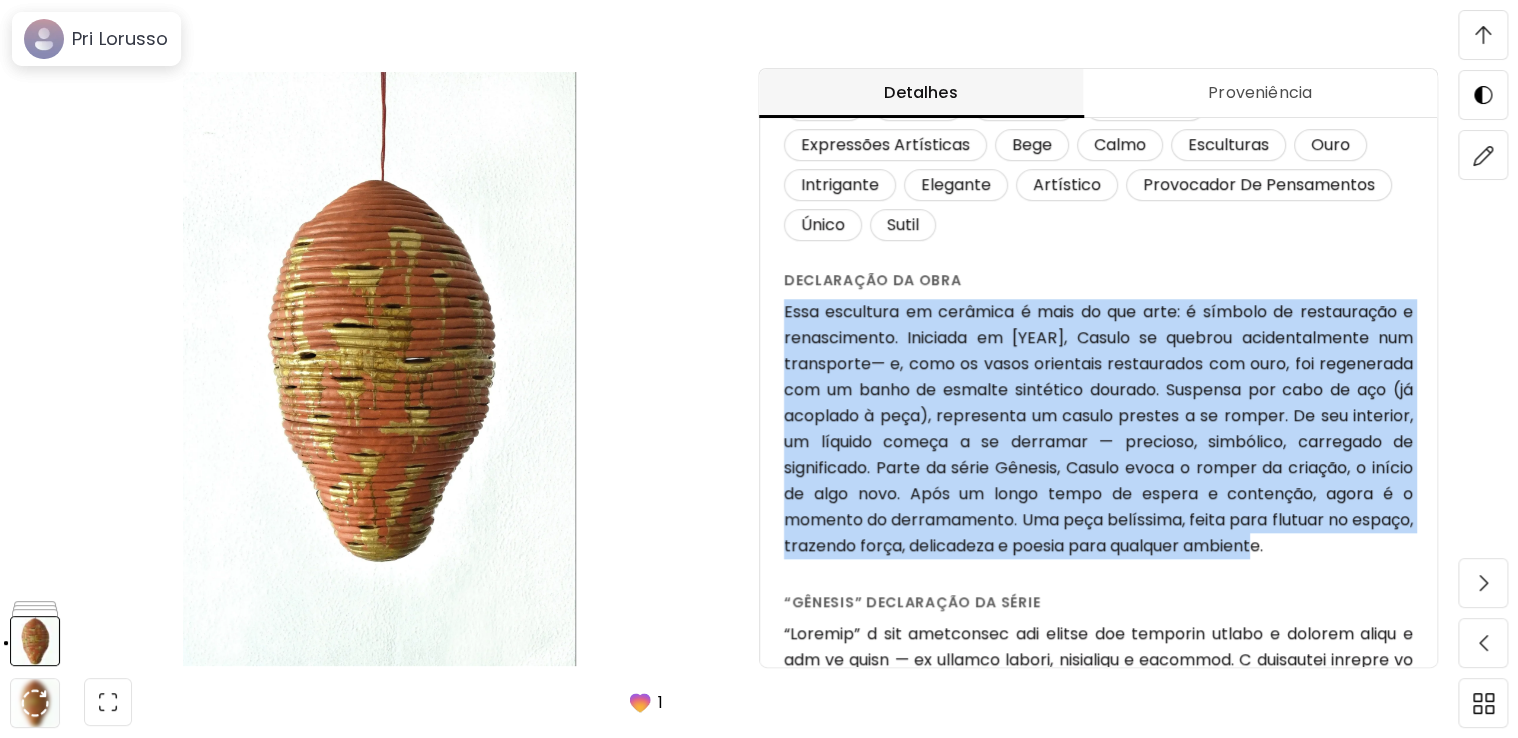 drag, startPoint x: 789, startPoint y: 307, endPoint x: 1357, endPoint y: 548, distance: 617.01294 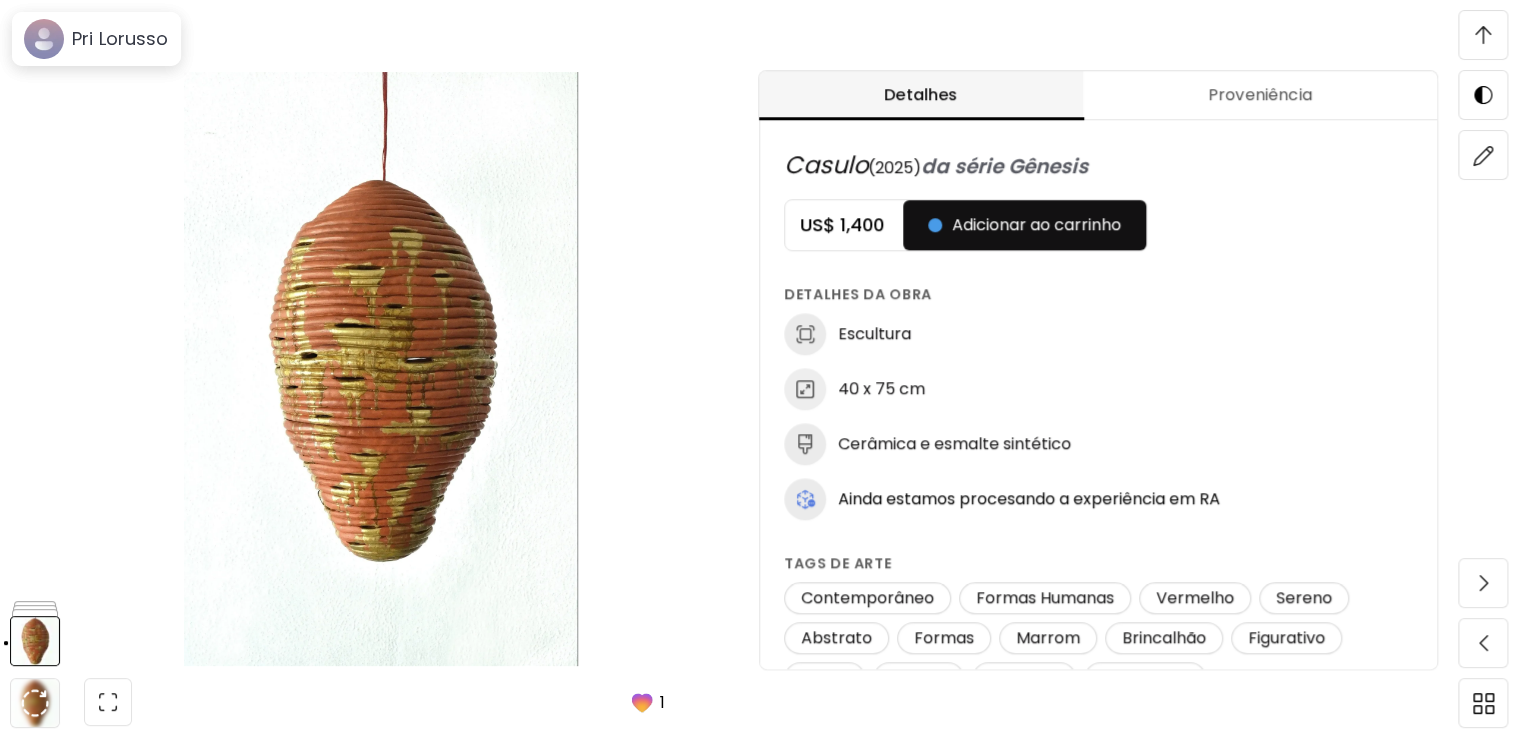 scroll, scrollTop: 1070, scrollLeft: 0, axis: vertical 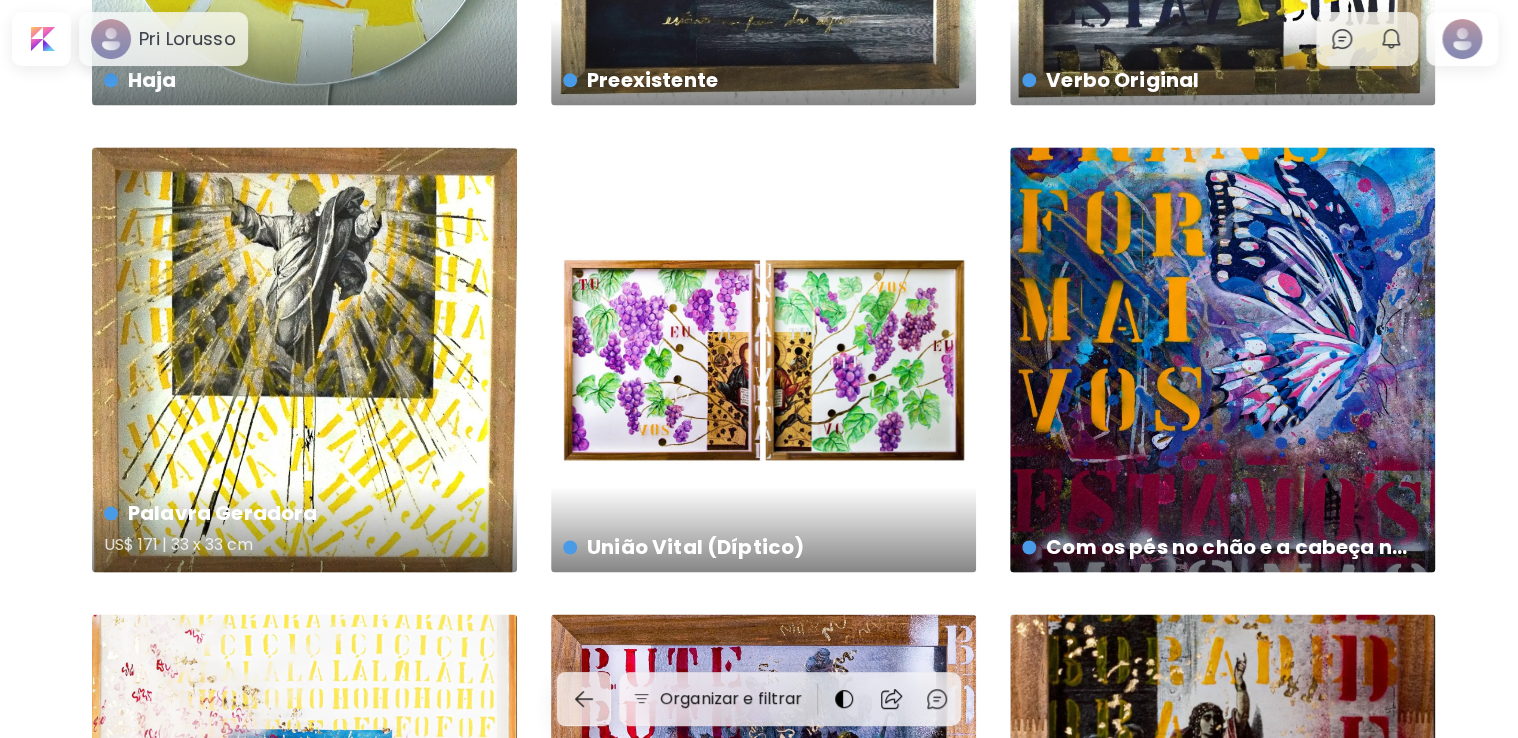 click on "Palavra Geradora US$ 171 | 33 x 33 cm" at bounding box center [304, 359] 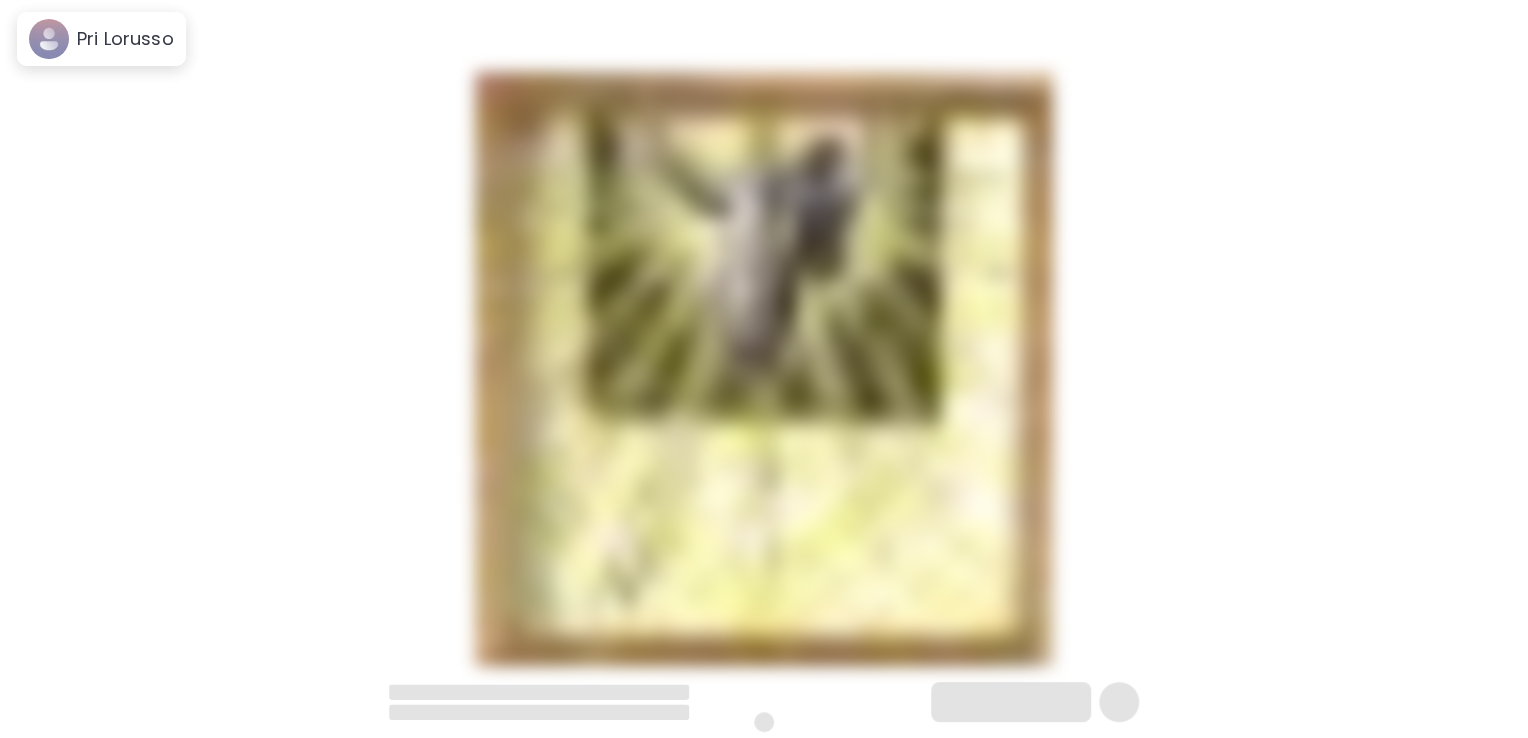 scroll, scrollTop: 0, scrollLeft: 0, axis: both 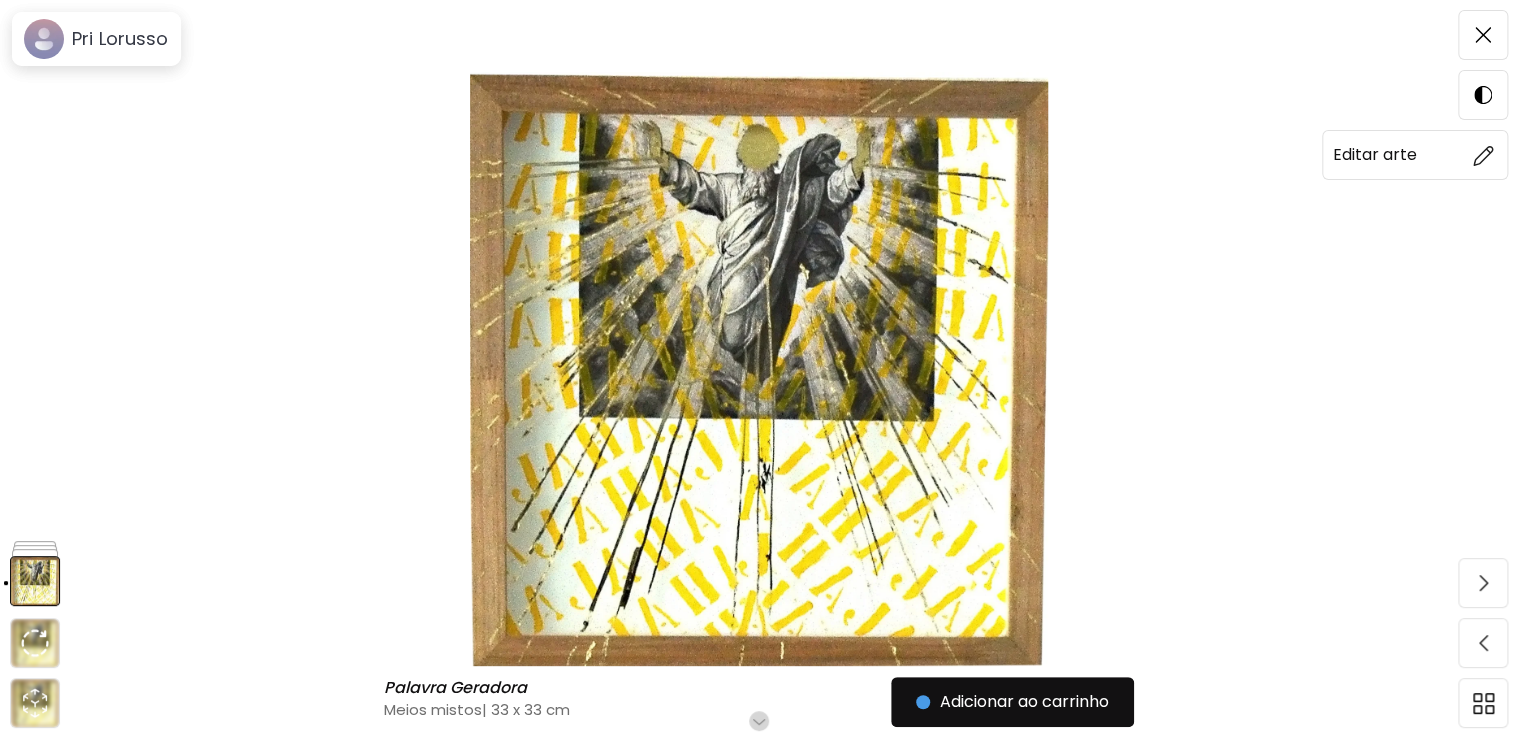 click at bounding box center [1483, 155] 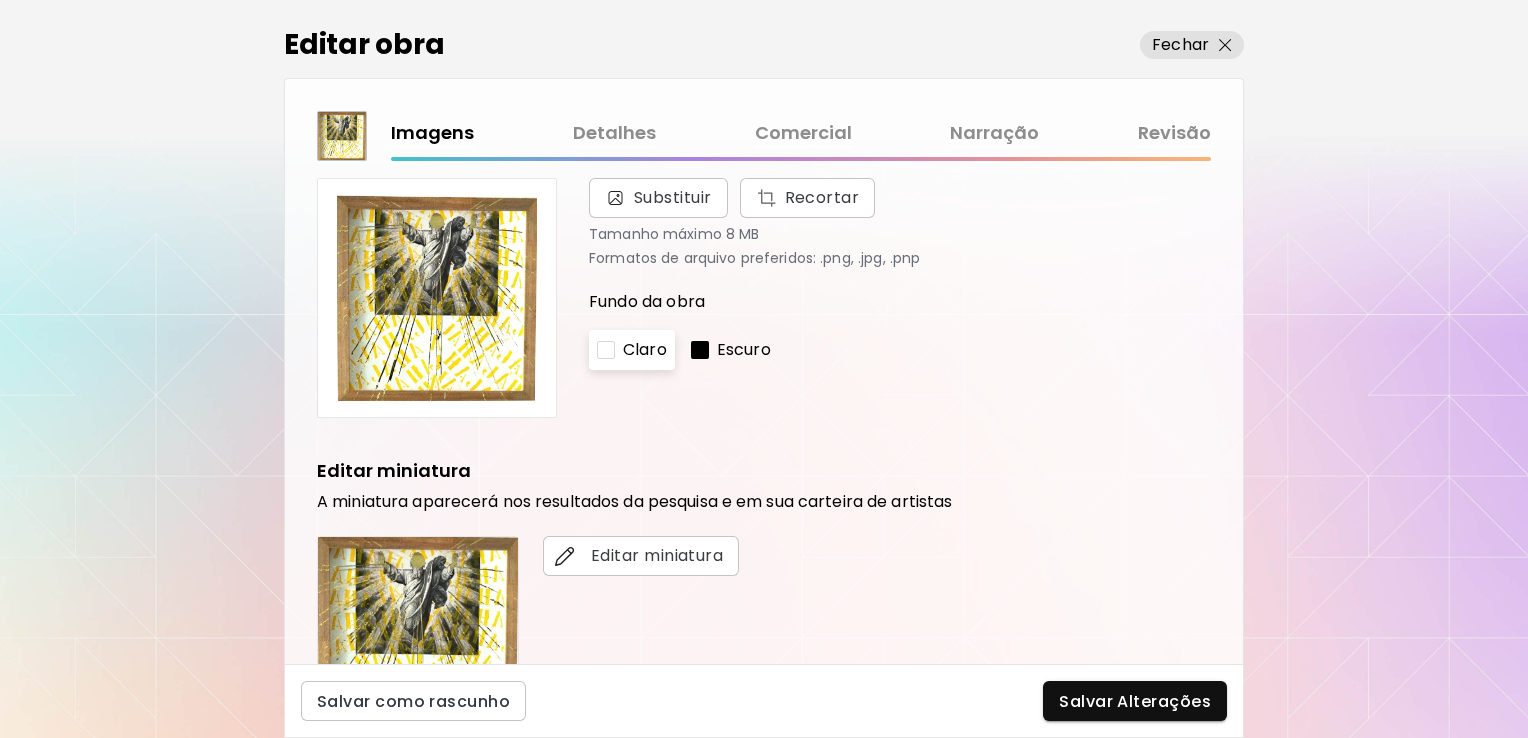 scroll, scrollTop: 0, scrollLeft: 0, axis: both 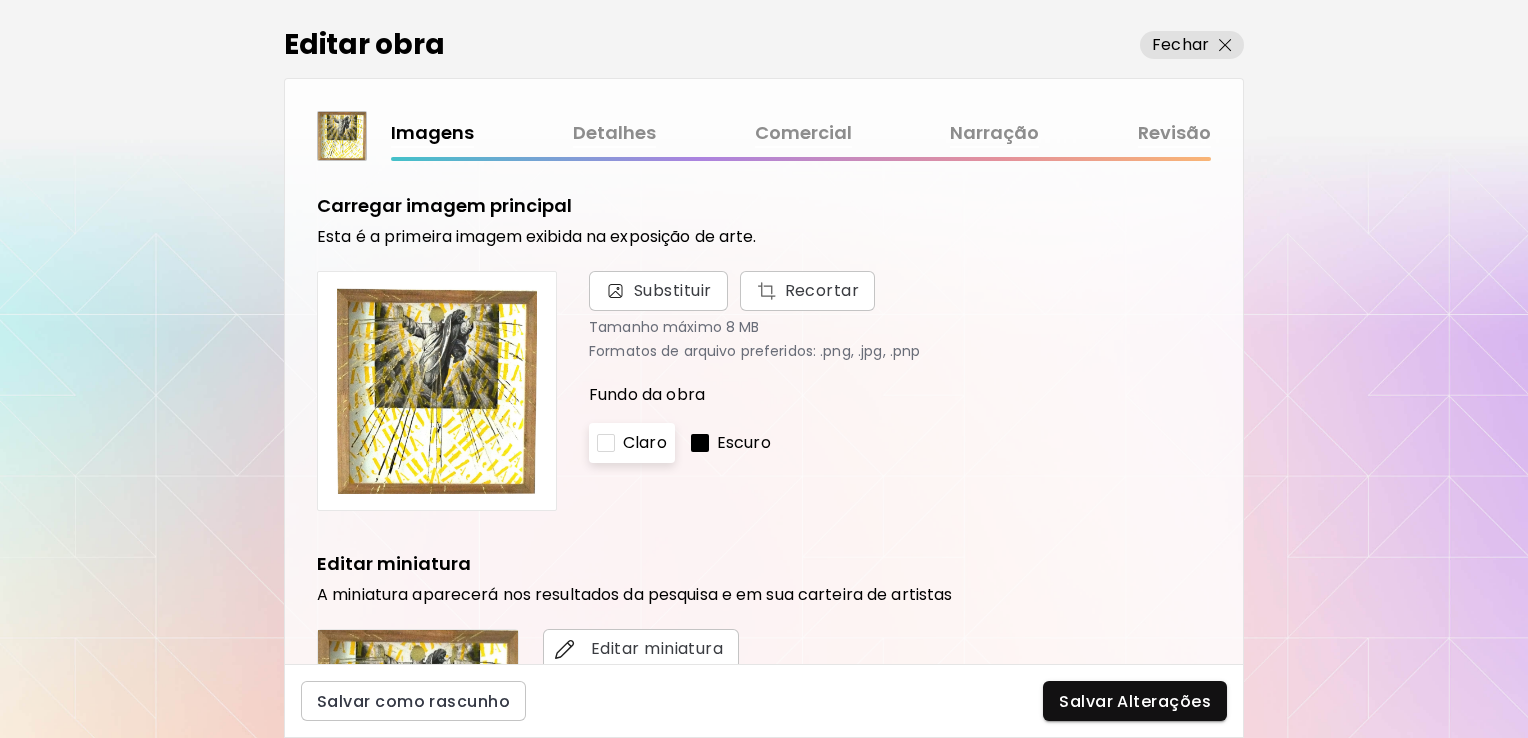 click on "Detalhes" at bounding box center (614, 133) 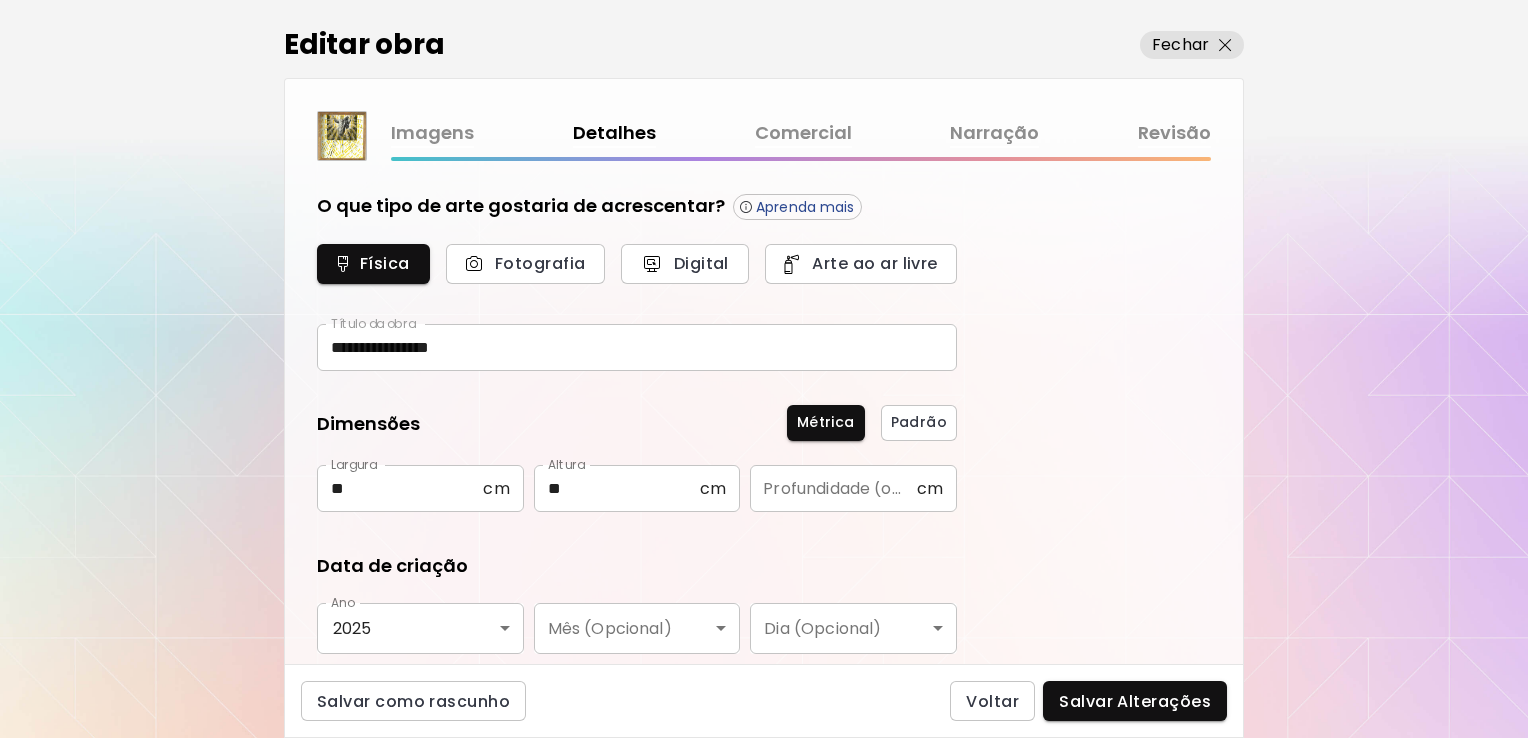 type on "**********" 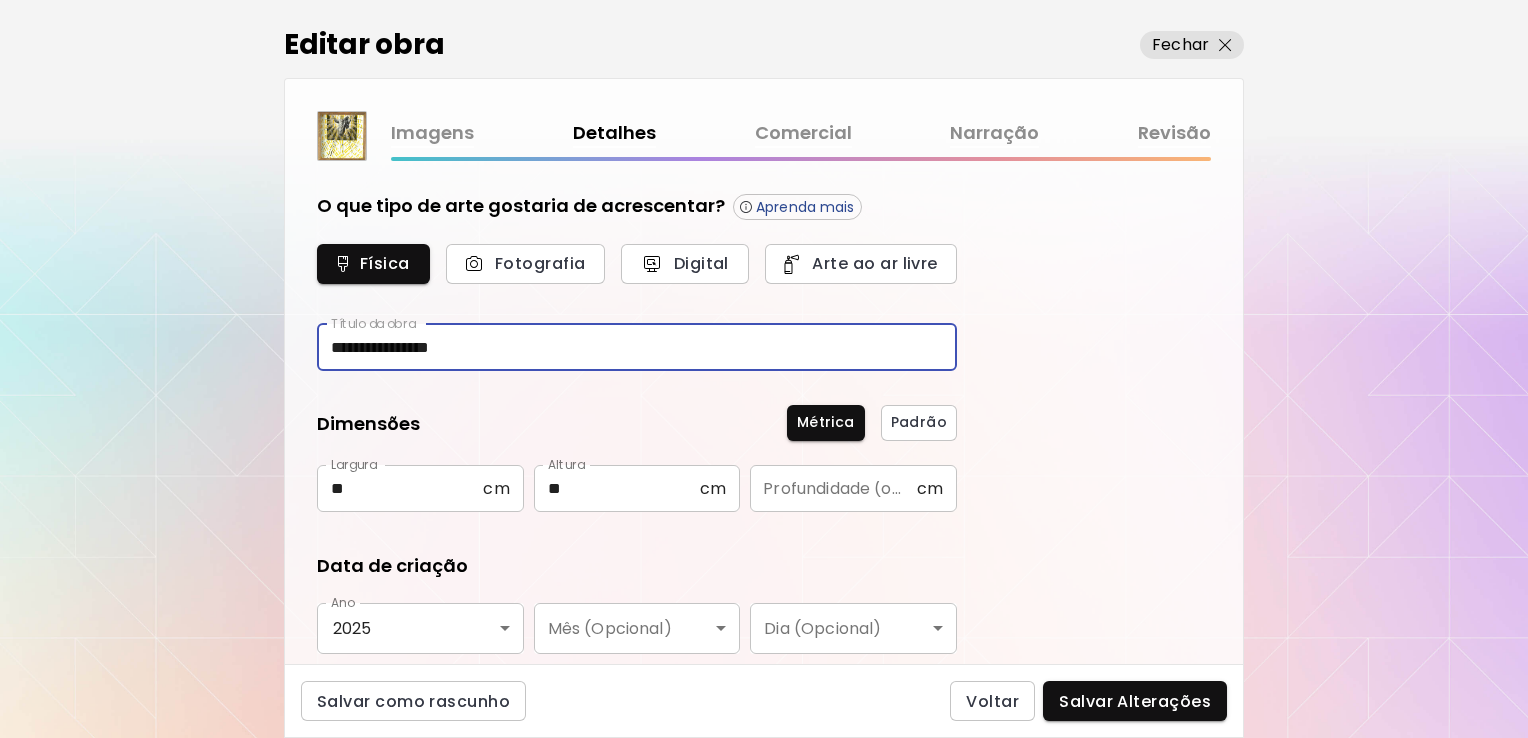 click on "**********" at bounding box center [637, 347] 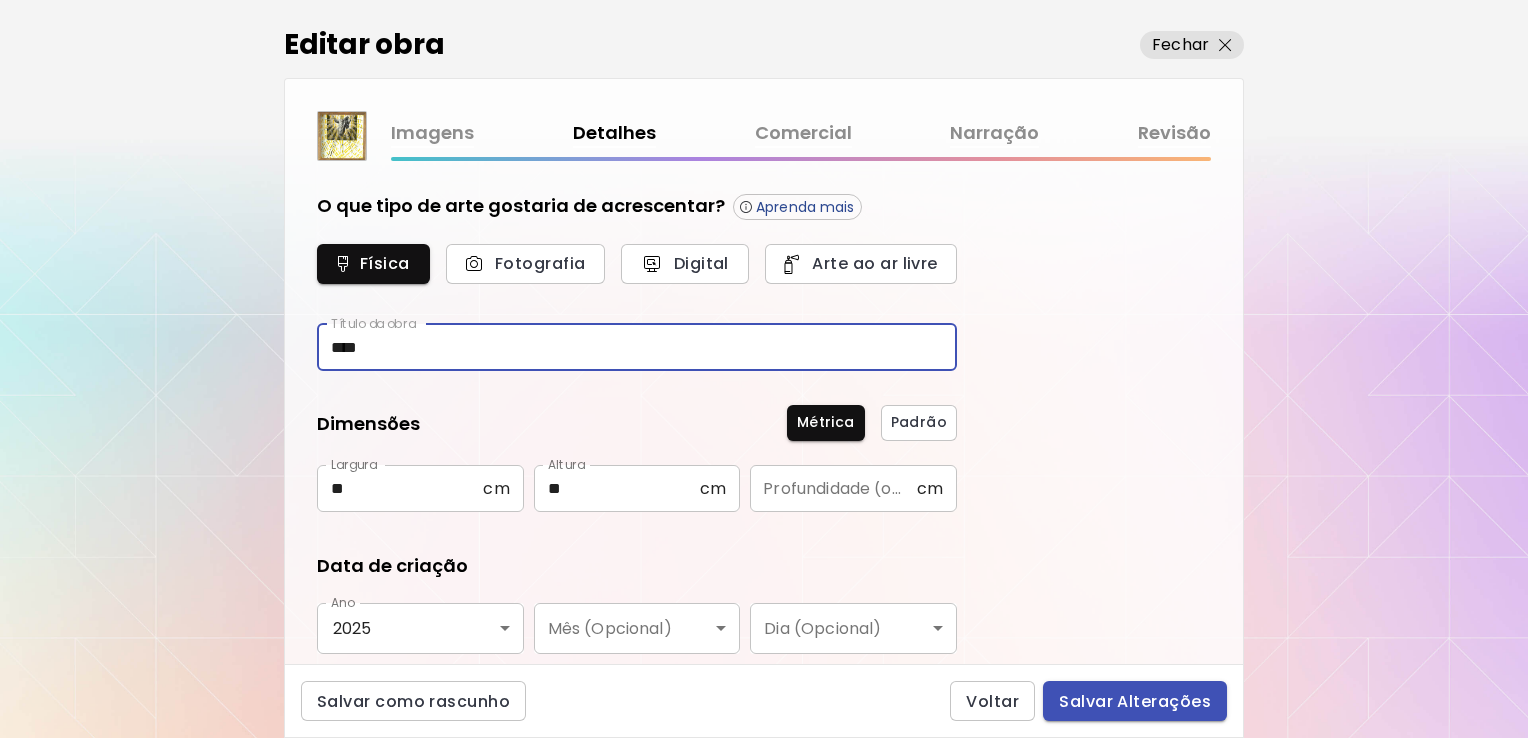 type on "****" 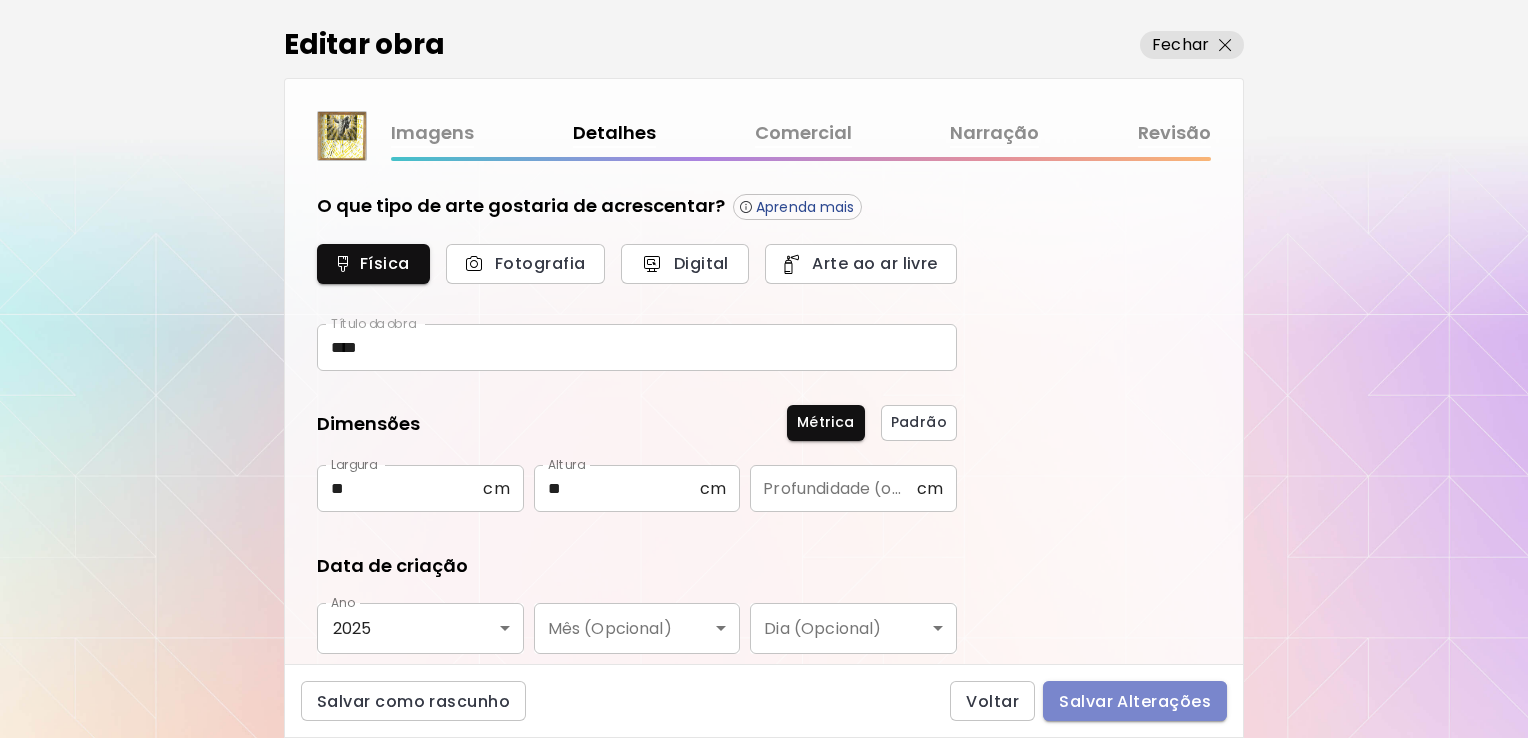 click on "Salvar Alterações" at bounding box center (1135, 701) 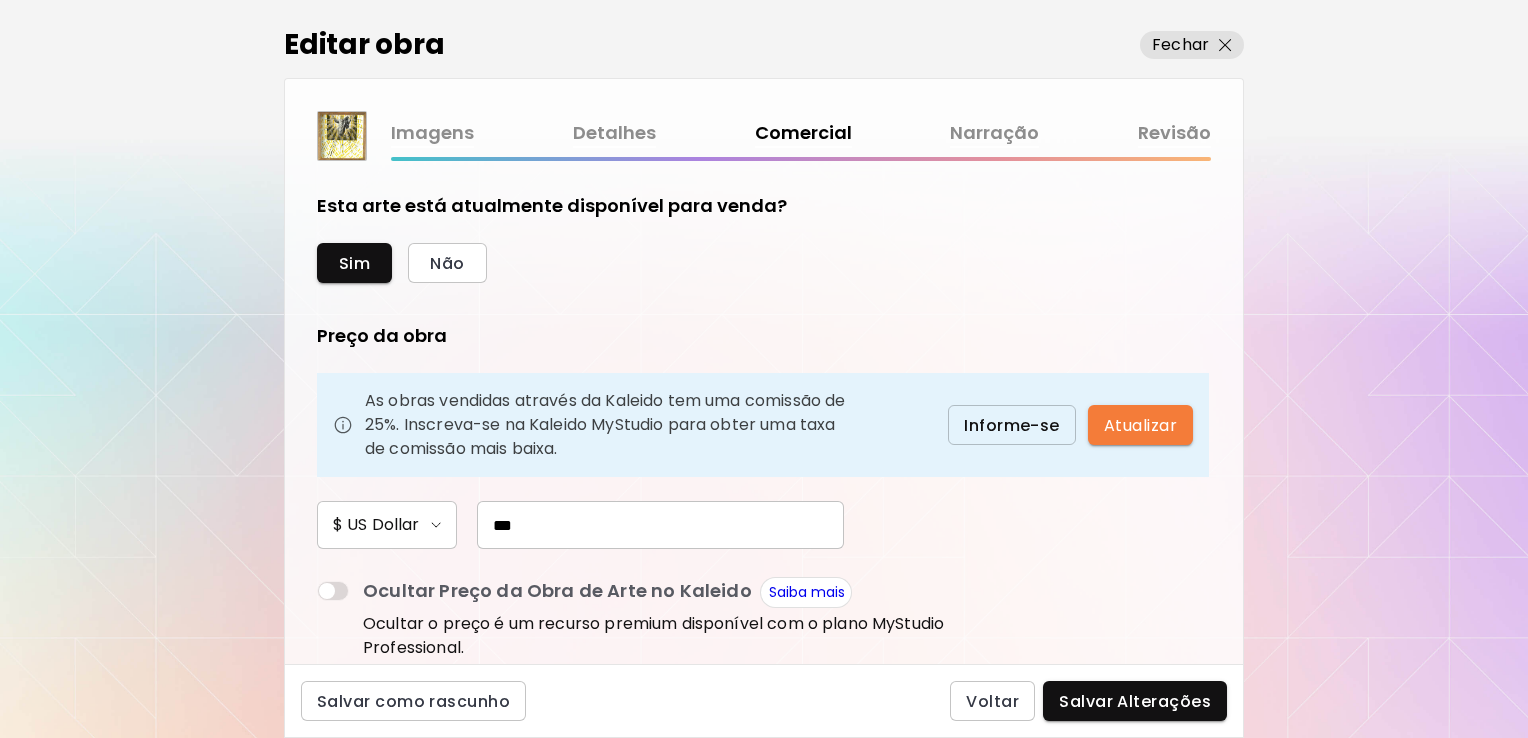 click on "Narração" at bounding box center [994, 133] 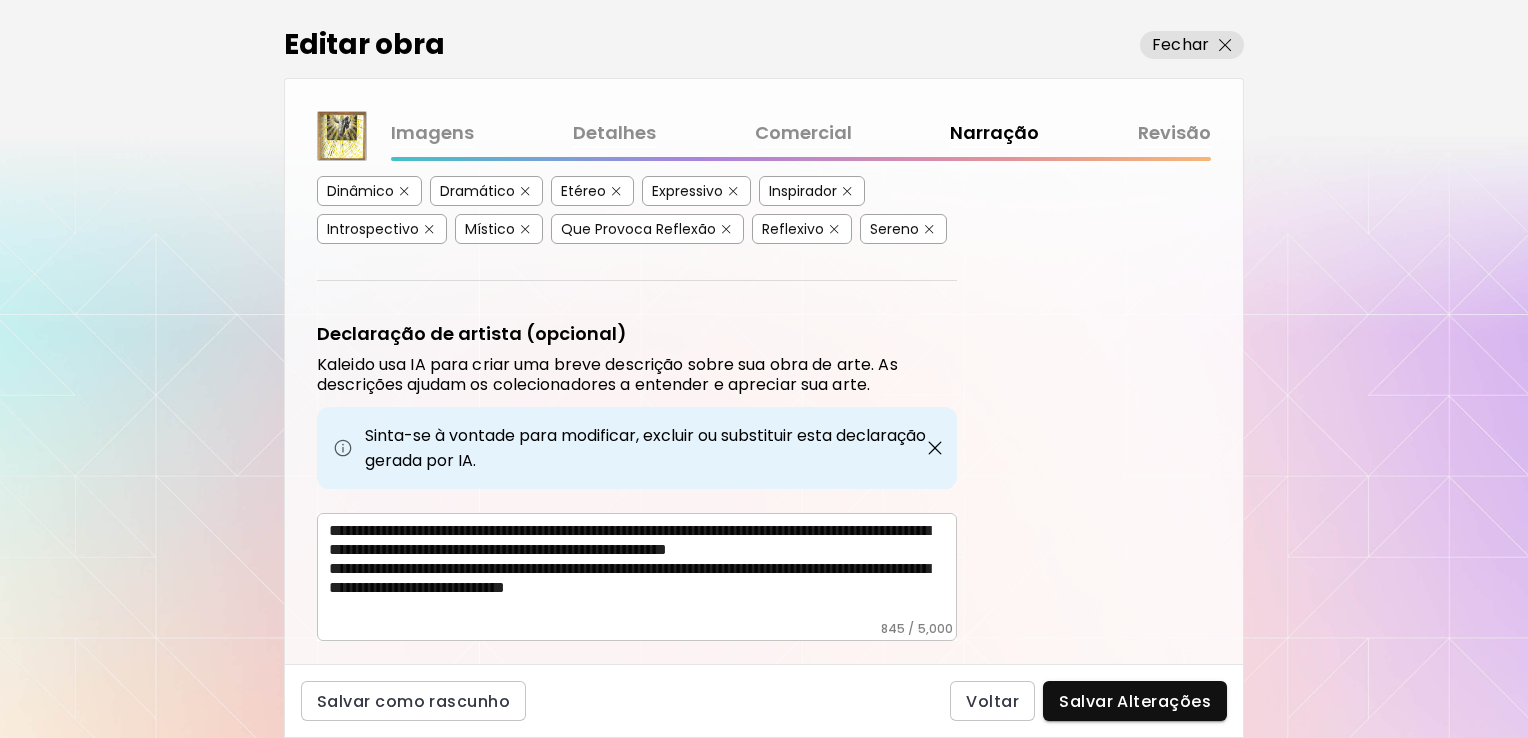 scroll, scrollTop: 593, scrollLeft: 0, axis: vertical 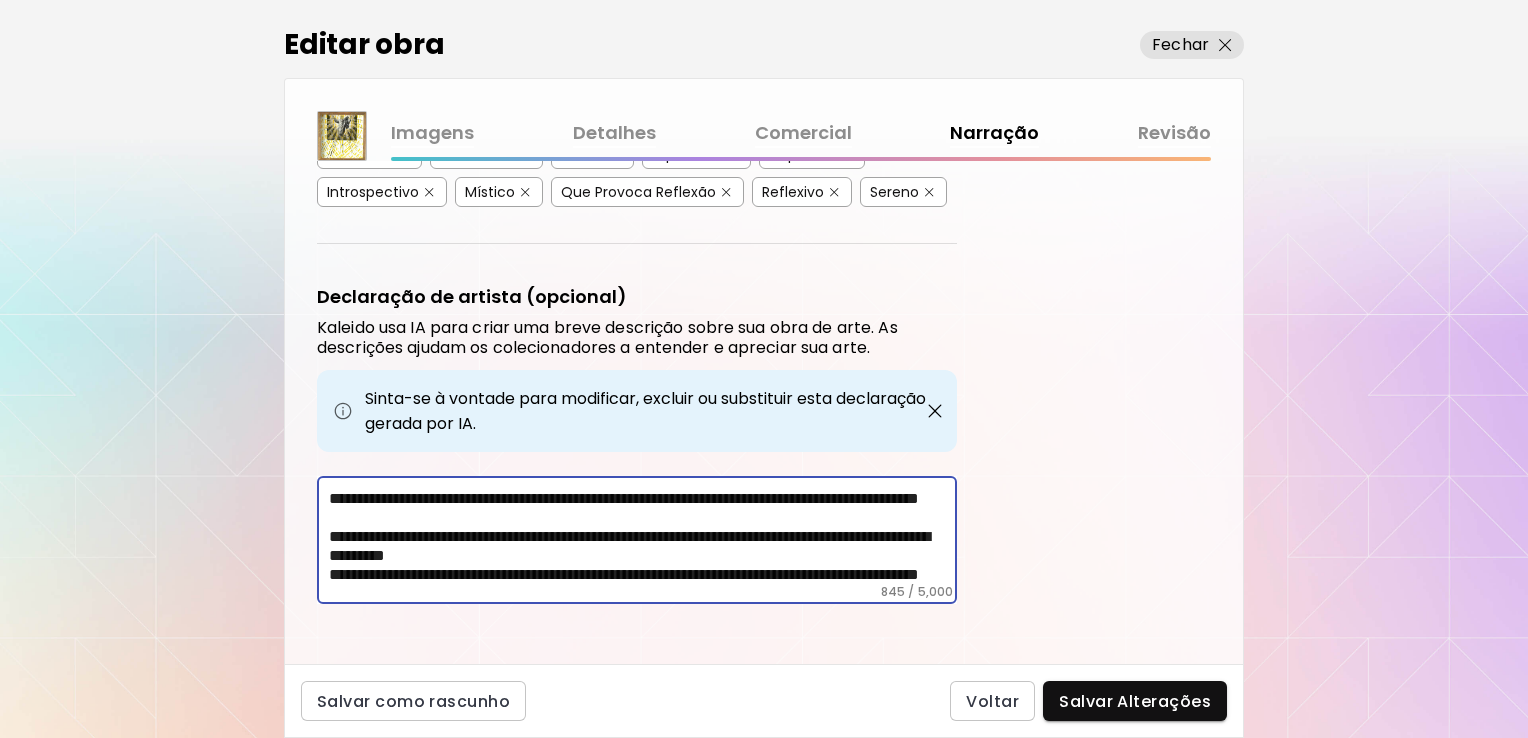 drag, startPoint x: 330, startPoint y: 479, endPoint x: 841, endPoint y: 633, distance: 533.70123 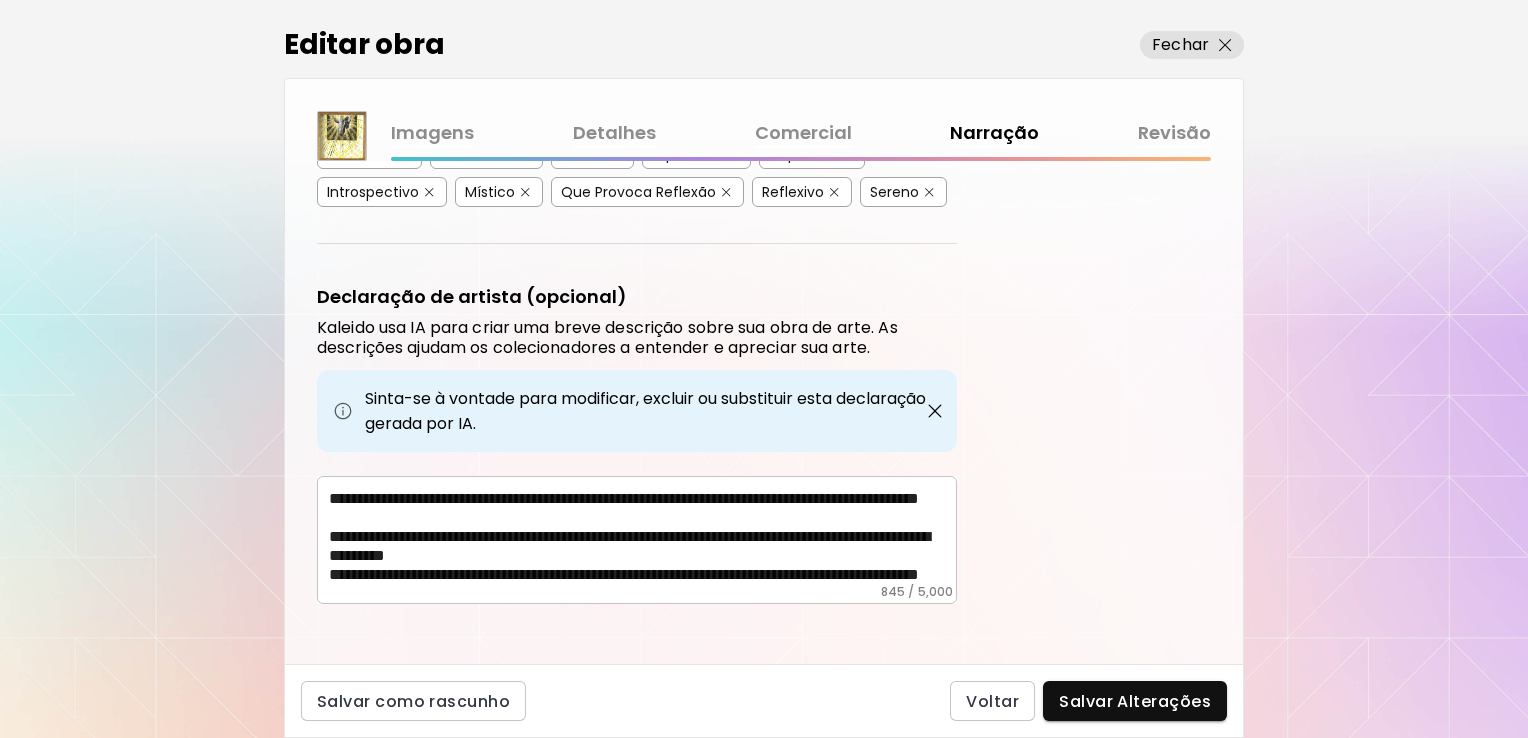 click on "Kaleido usa IA para criar uma breve descrição sobre sua obra de arte. As descrições ajudam os colecionadores a entender e apreciar sua arte. Sinta-se à vontade para modificar, excluir ou substituir esta declaração gerada por IA. * ​ 845 / 5,000" at bounding box center [764, 412] 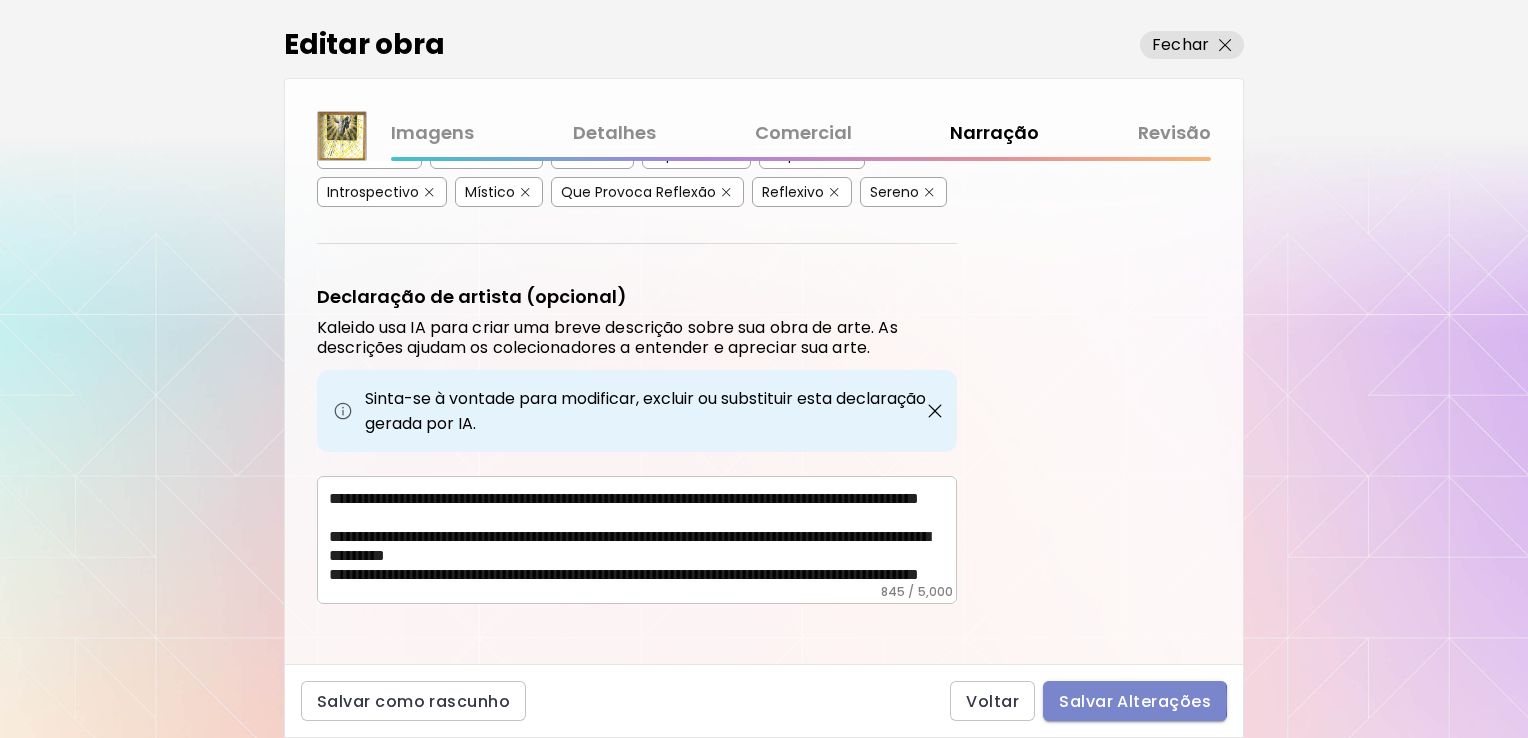 click on "Salvar Alterações" at bounding box center (1135, 701) 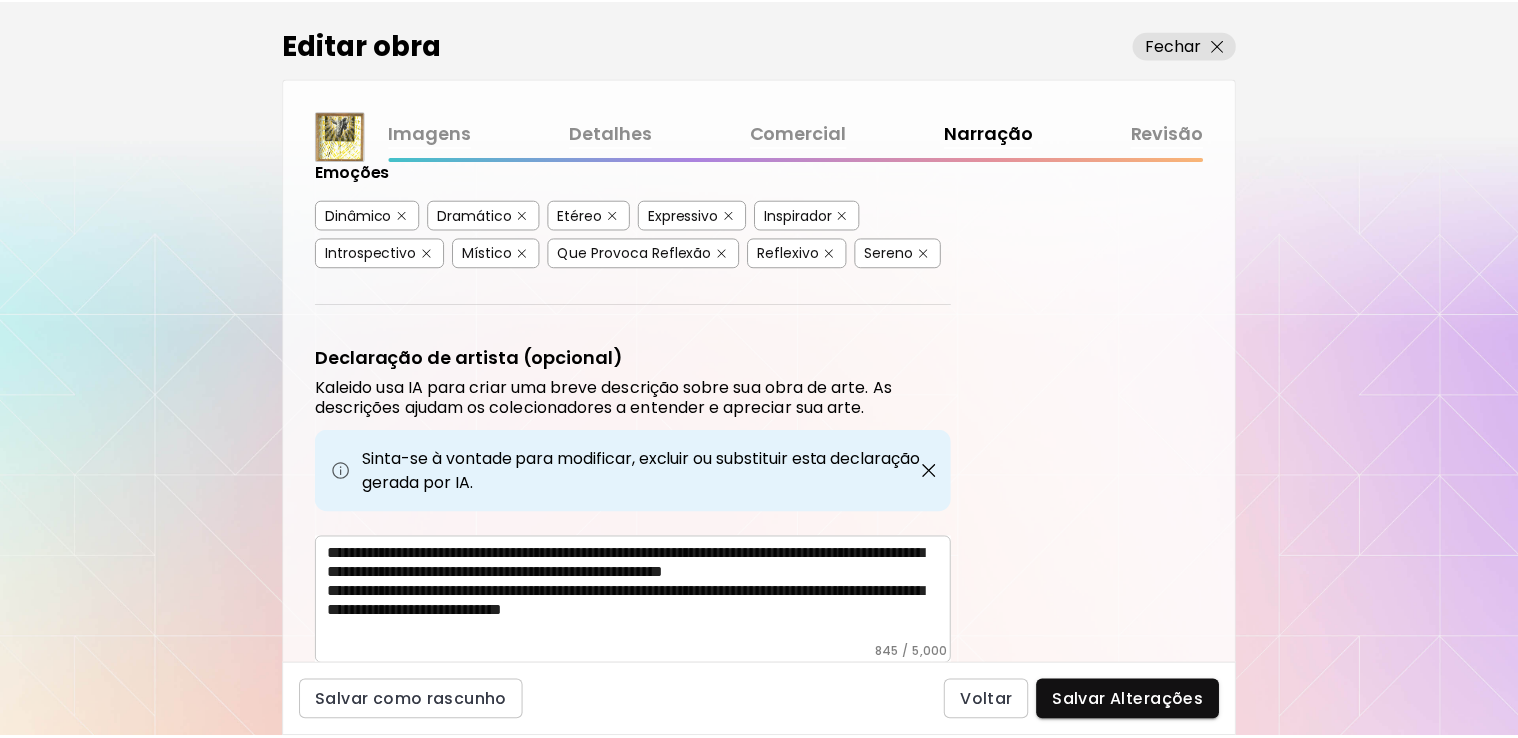 scroll, scrollTop: 547, scrollLeft: 0, axis: vertical 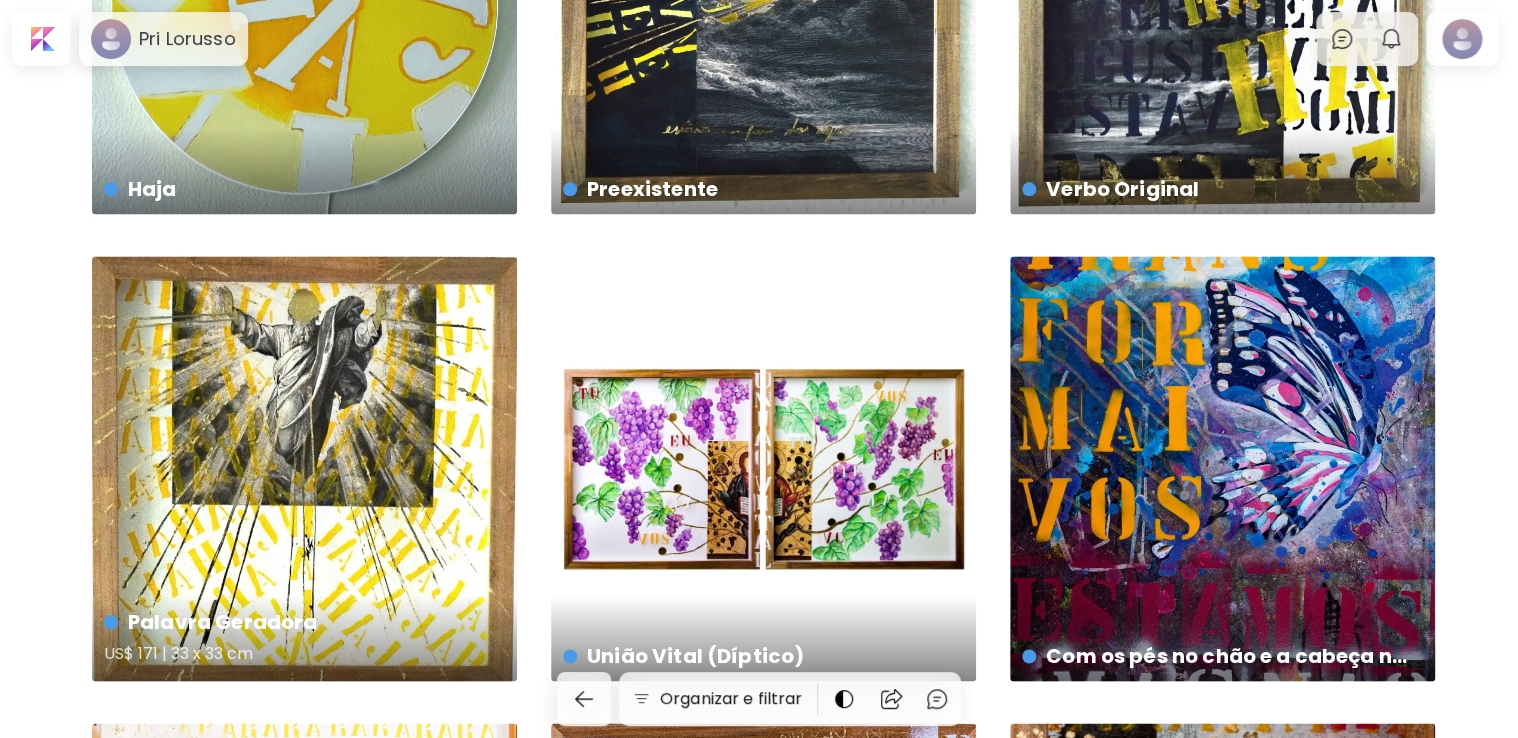 click on "Palavra Geradora US$ 171 | 33 x 33 cm" at bounding box center [304, 468] 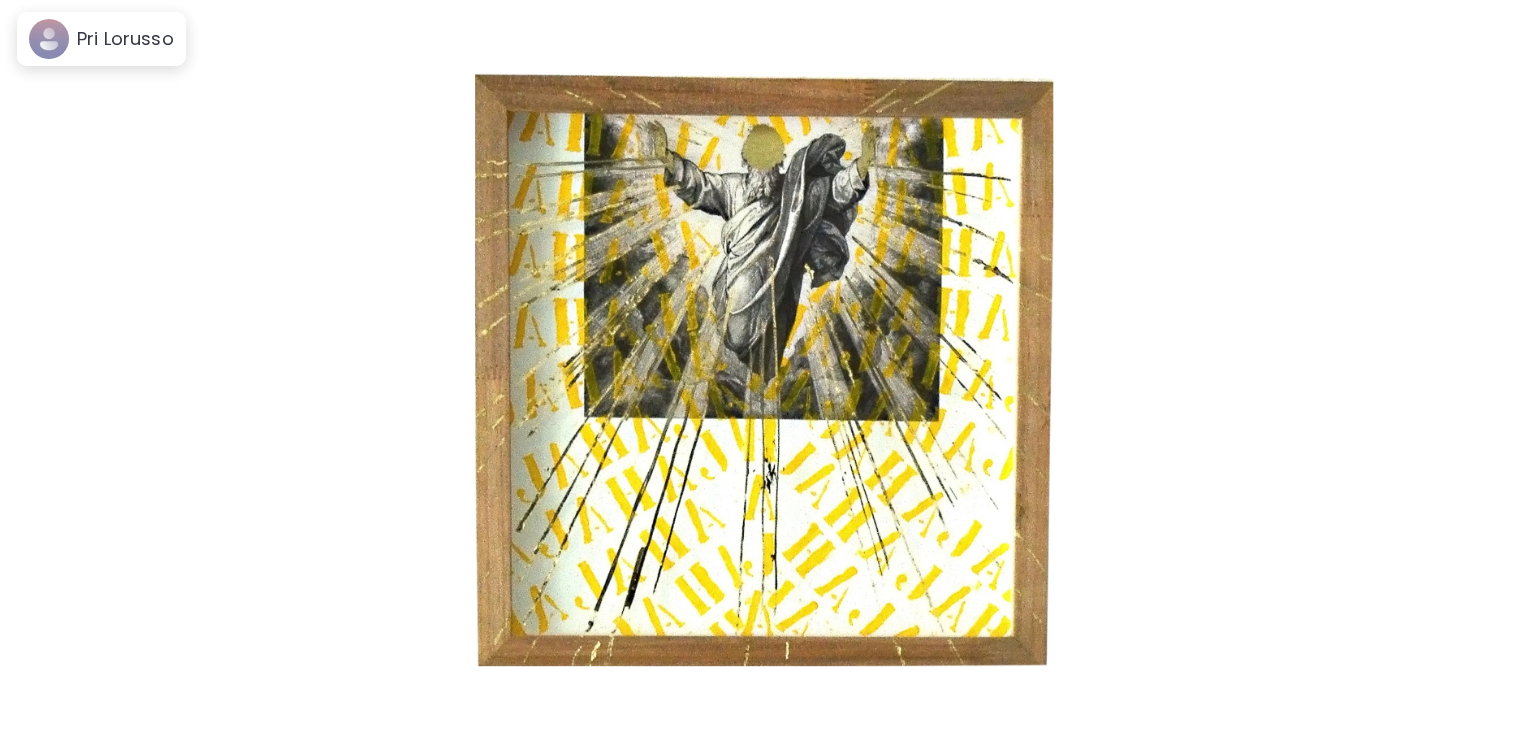 scroll, scrollTop: 0, scrollLeft: 0, axis: both 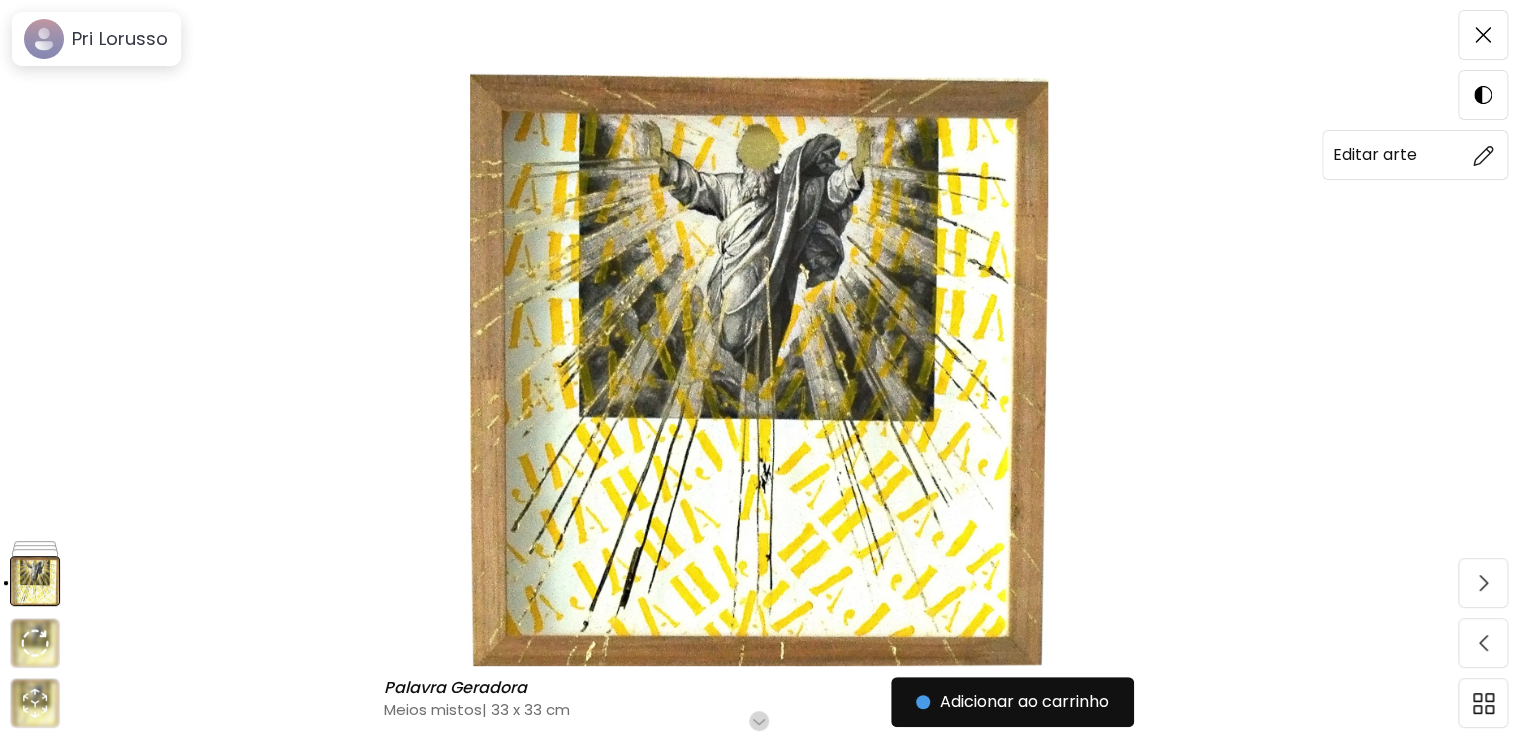 click at bounding box center (1483, 155) 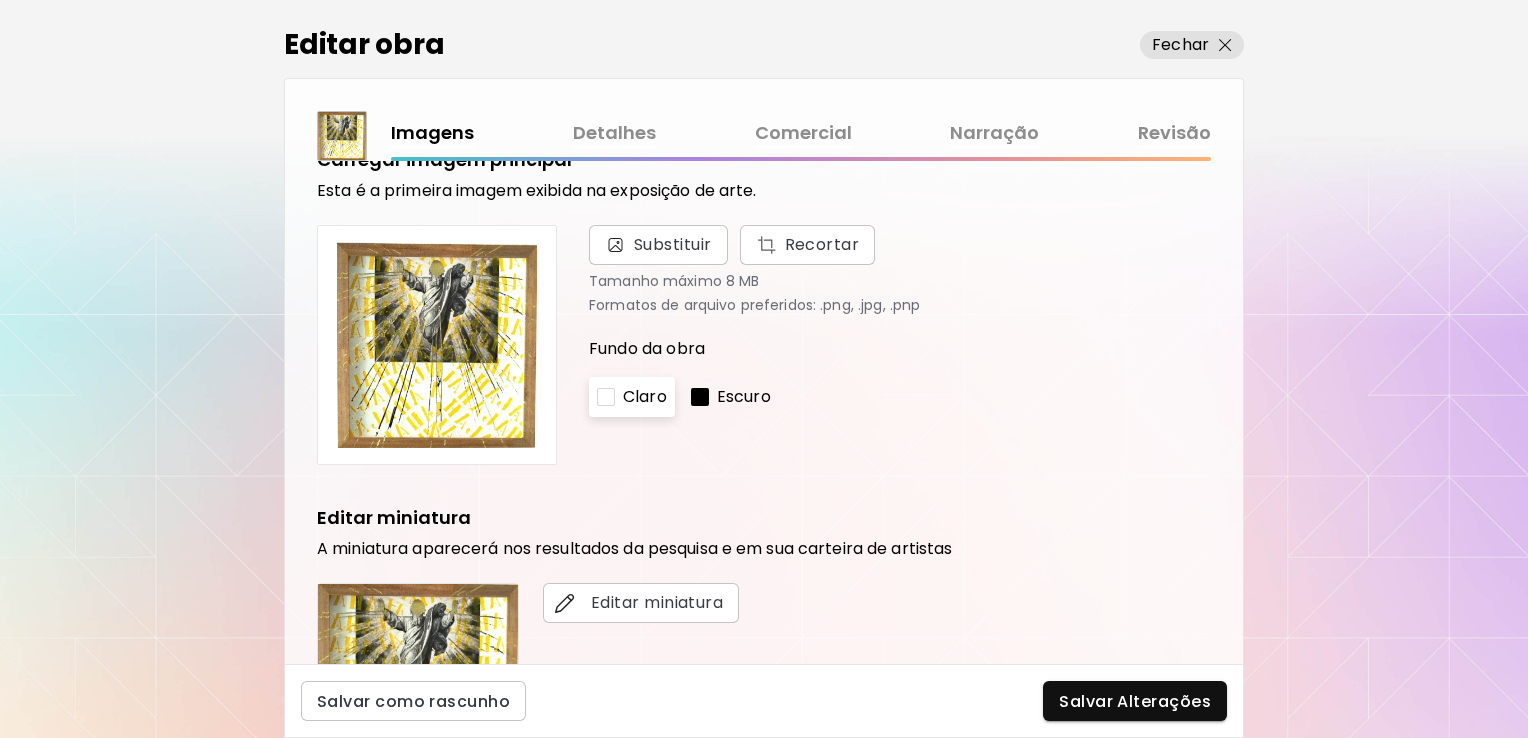 scroll, scrollTop: 0, scrollLeft: 0, axis: both 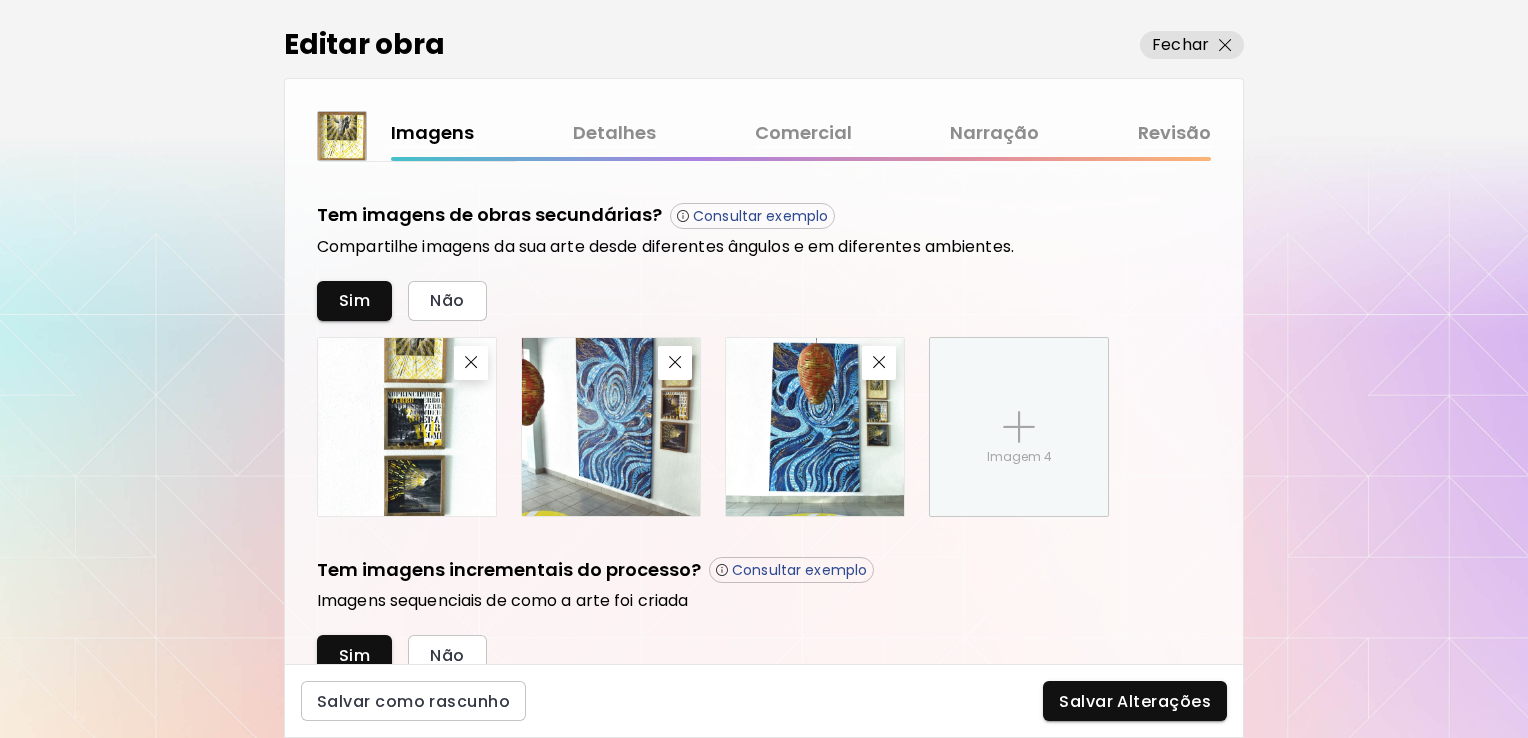 click on "Detalhes" at bounding box center (614, 133) 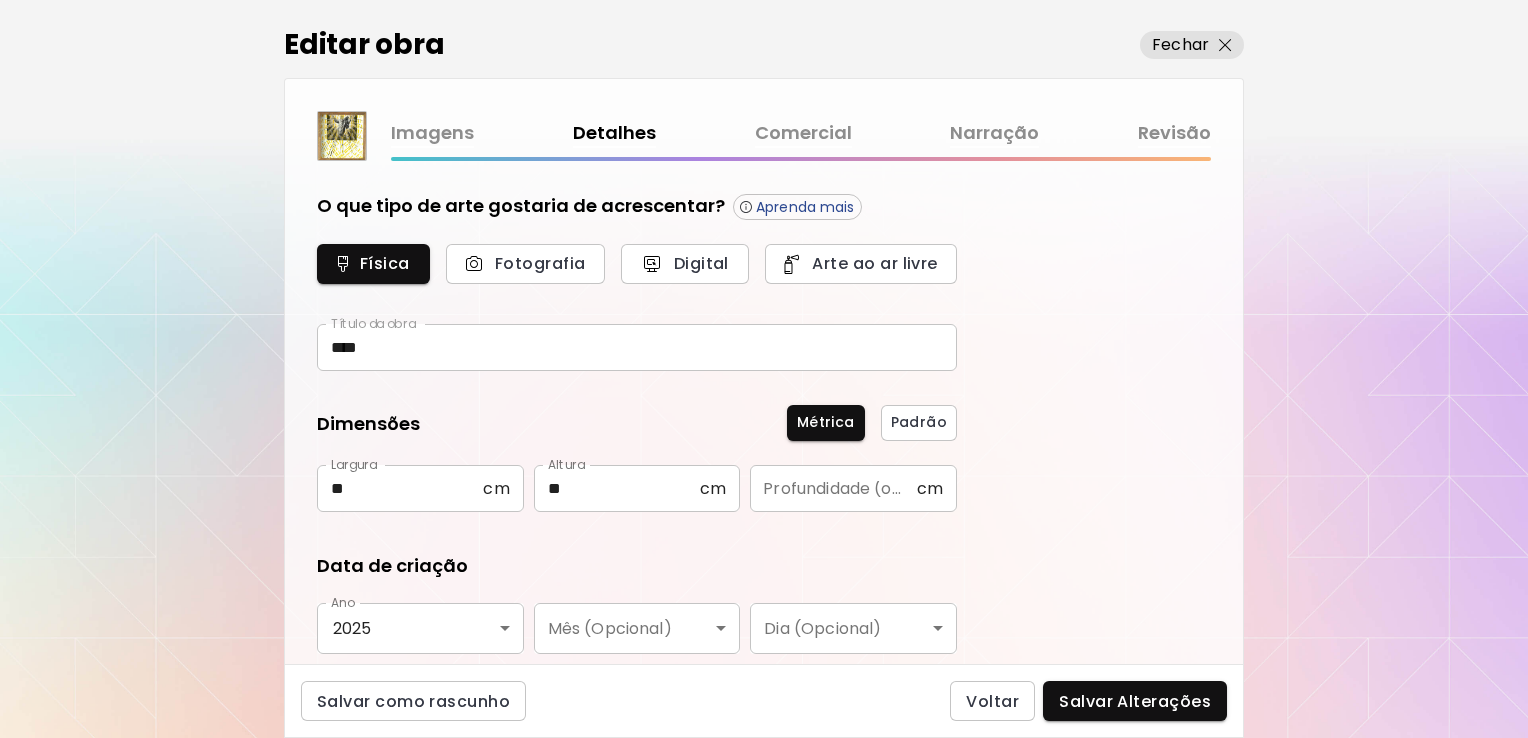 type on "**********" 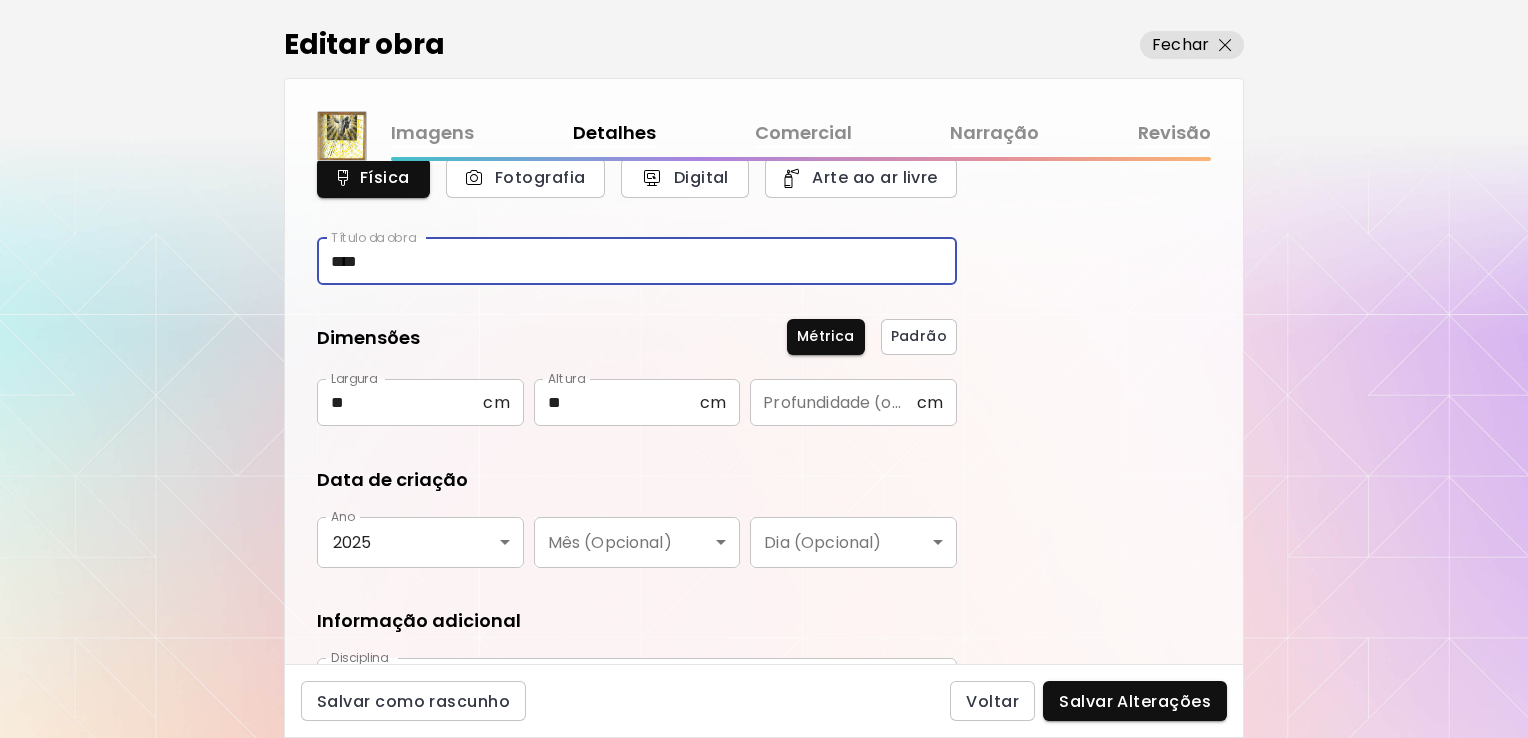 scroll, scrollTop: 2, scrollLeft: 0, axis: vertical 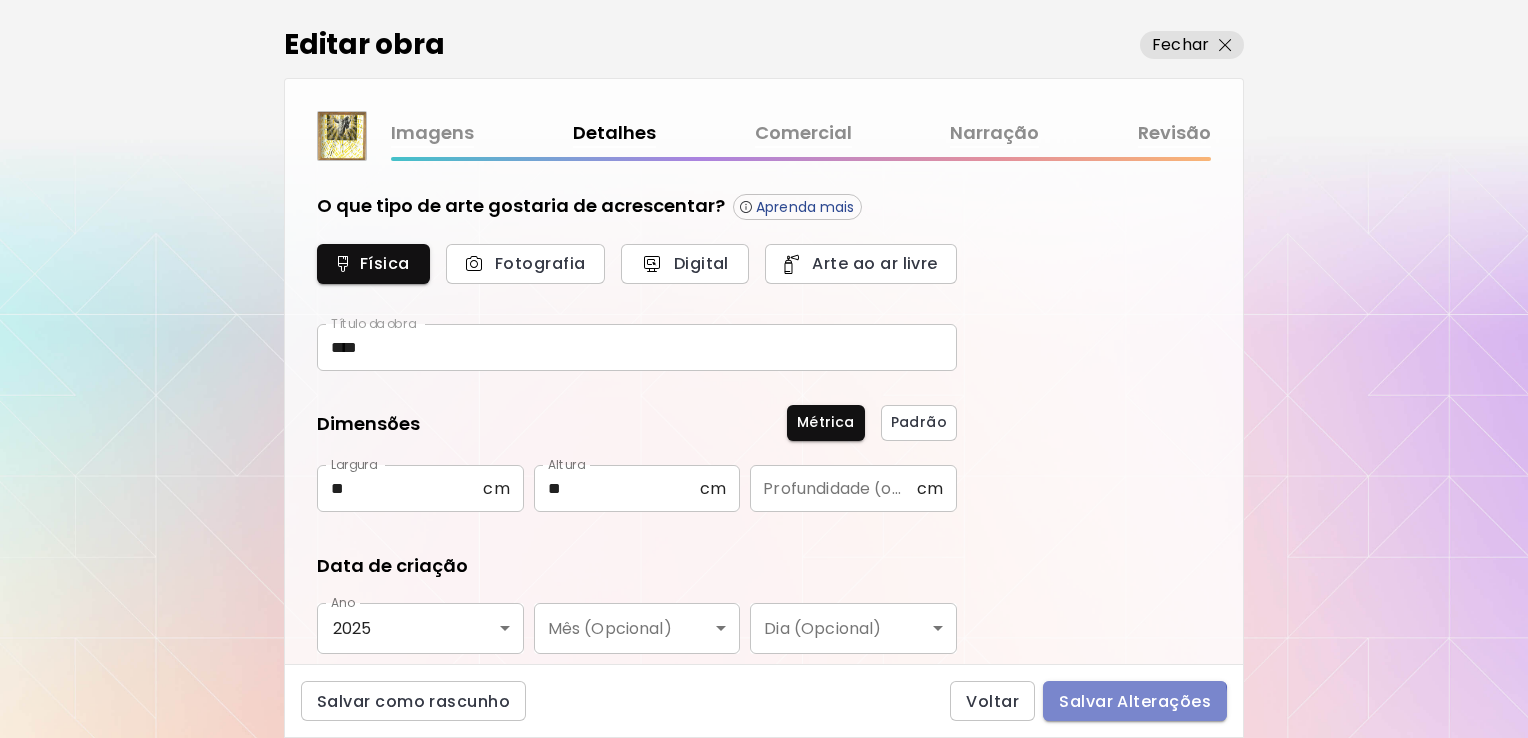 click on "Salvar Alterações" at bounding box center (1135, 701) 